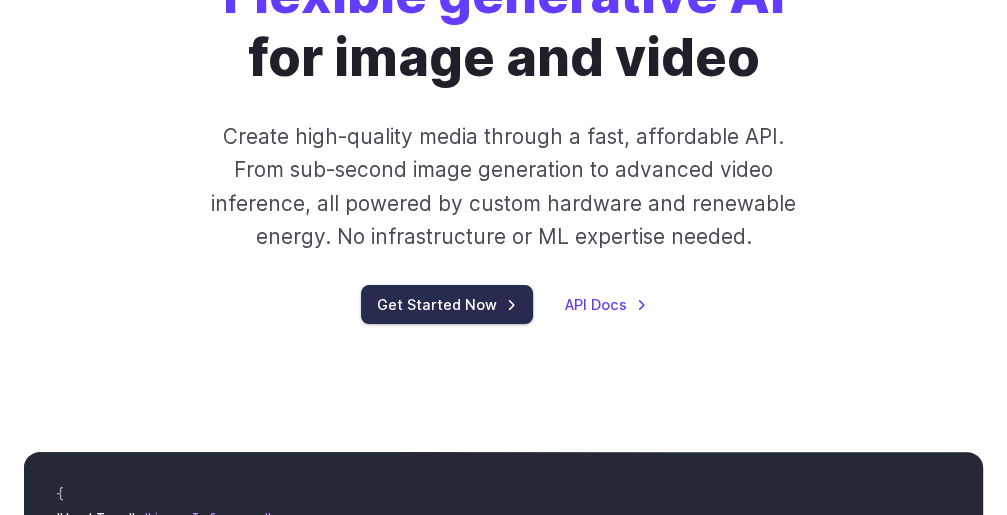 scroll, scrollTop: 213, scrollLeft: 0, axis: vertical 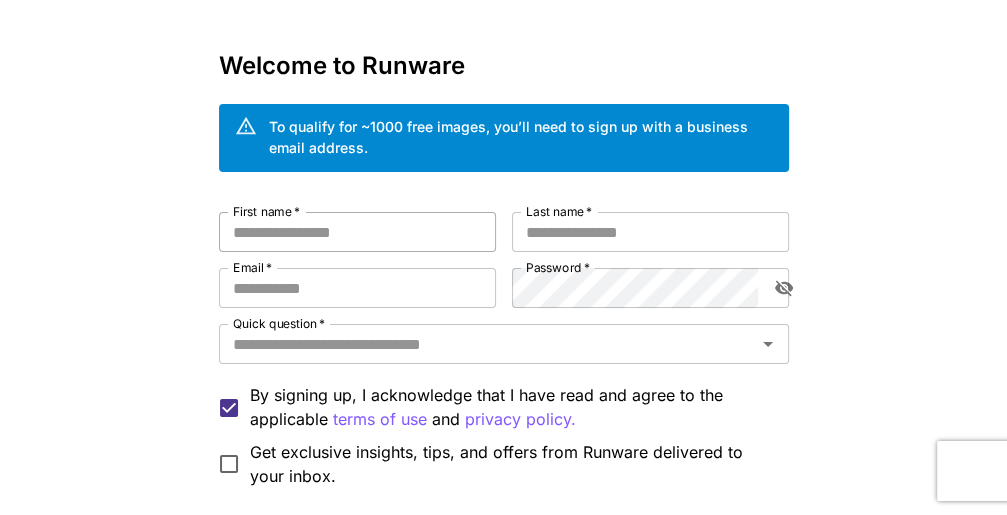 click on "First name   *" at bounding box center (357, 232) 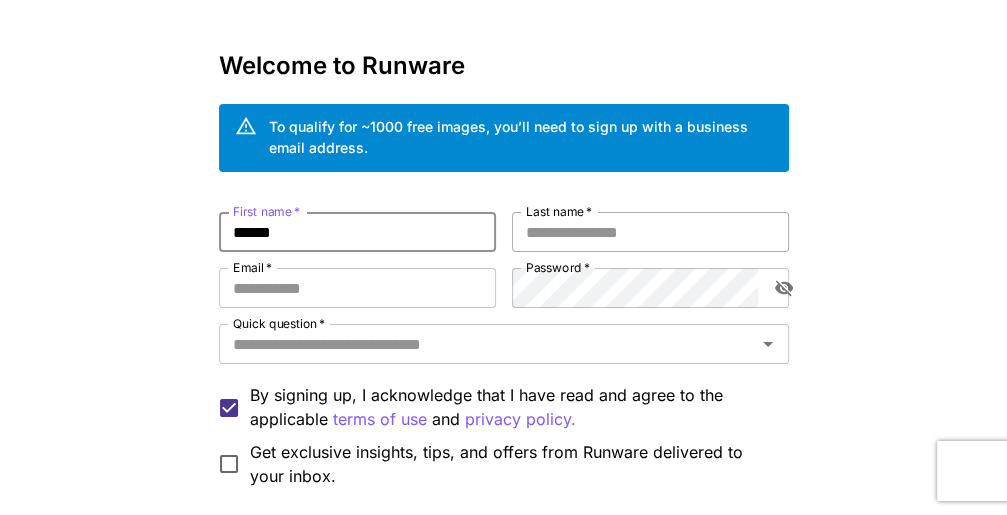 type on "******" 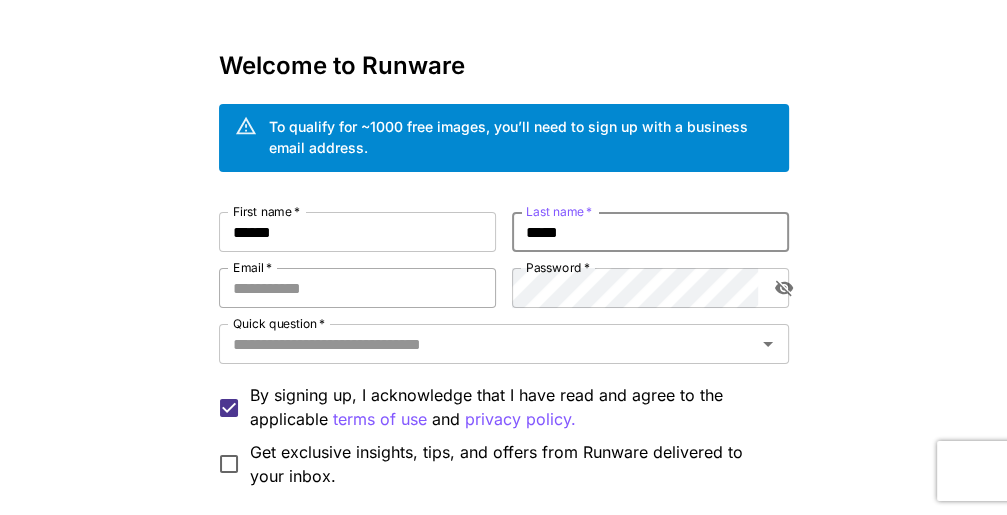 type on "*****" 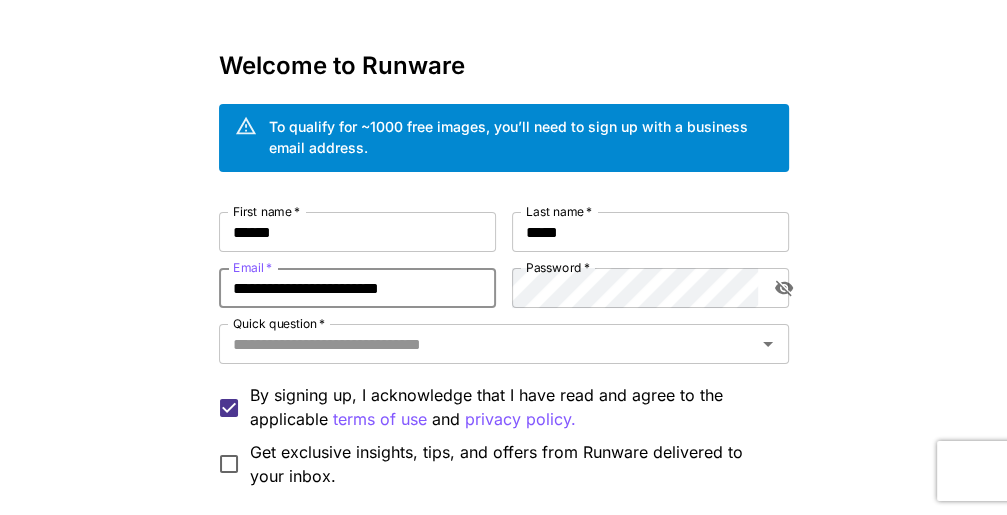 type on "**********" 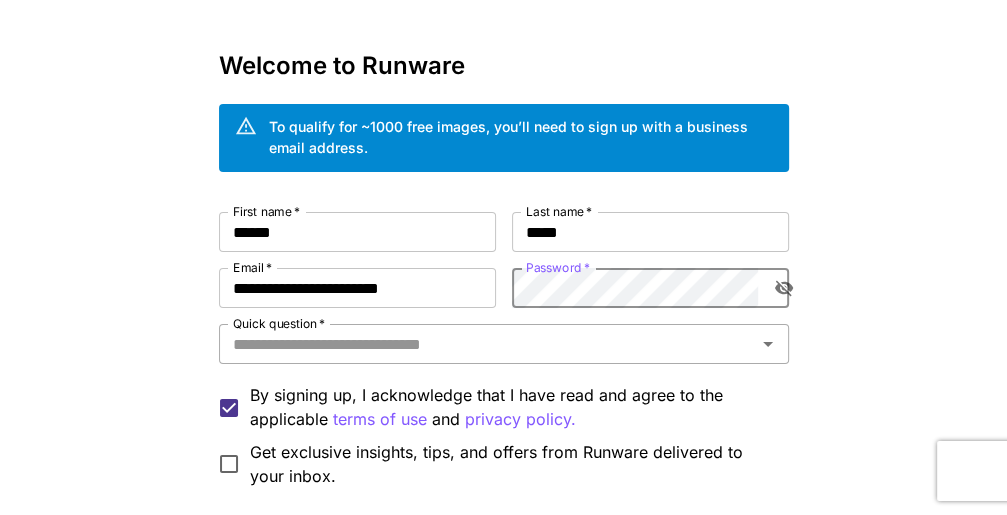 click on "Quick question   *" at bounding box center (487, 344) 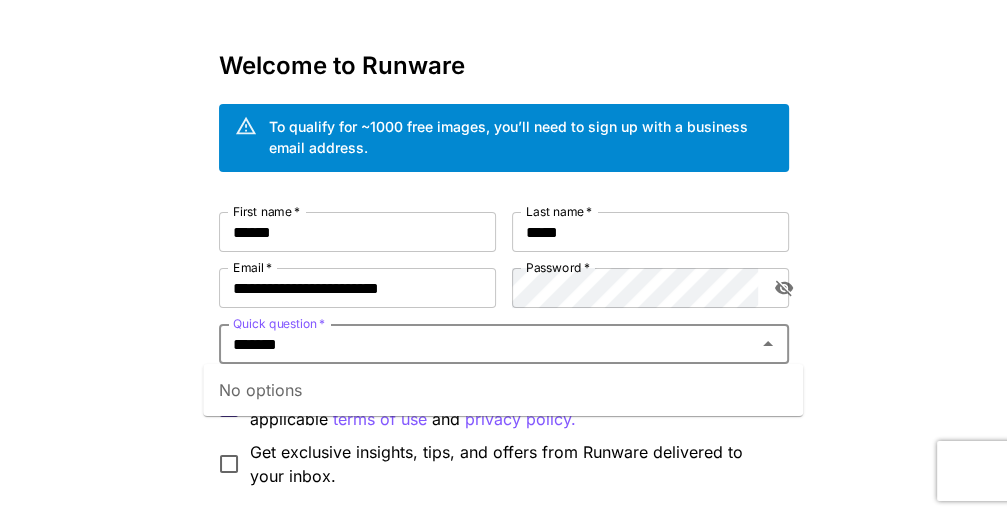 type on "*******" 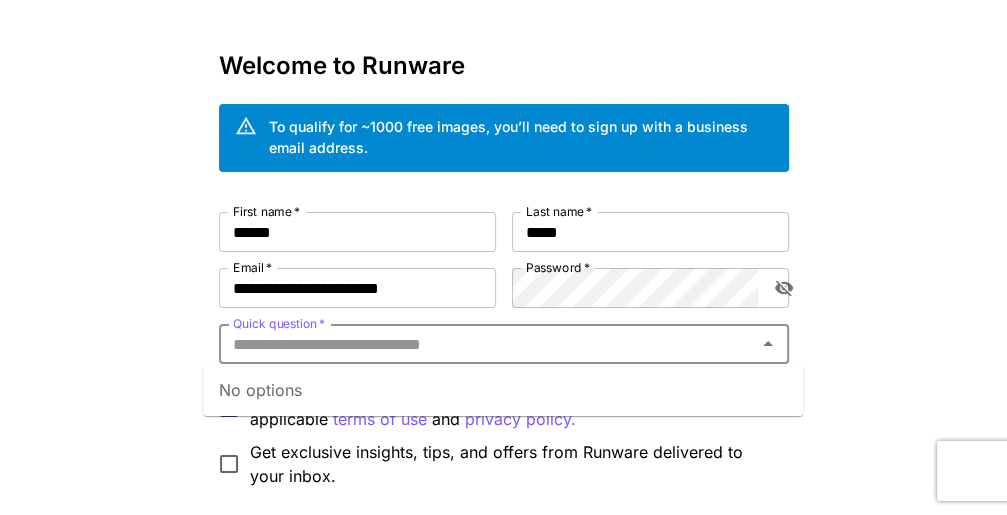 click on "Kick off with ~1000 free images! 🎈 Welcome to Runware To qualify for ~1000 free images, you’ll need to sign up with a business email address. First name   * [FIRST] First name   * Last name   * [LAST] Last name   * Email   * [EMAIL] Email   * Password   * Password   * Quick question   * [OTHER] Quick question   * By signing up, I acknowledge that I have read and agree to the applicable terms of use and privacy policy. Get exclusive insights, tips, and offers from Runware delivered to your inbox. Continue with email Have an account? Sign in © 2025, Runware.ai All systems normal" at bounding box center (503, 327) 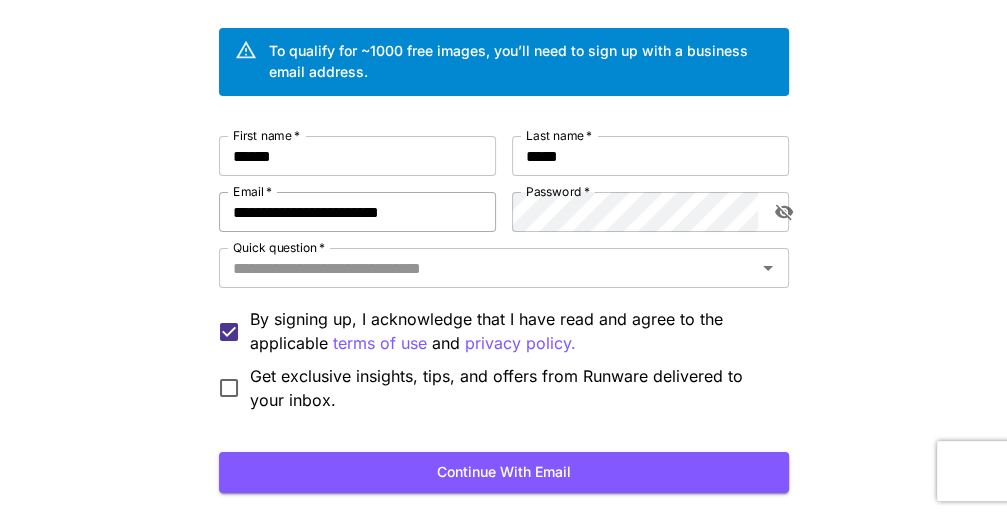 scroll, scrollTop: 138, scrollLeft: 0, axis: vertical 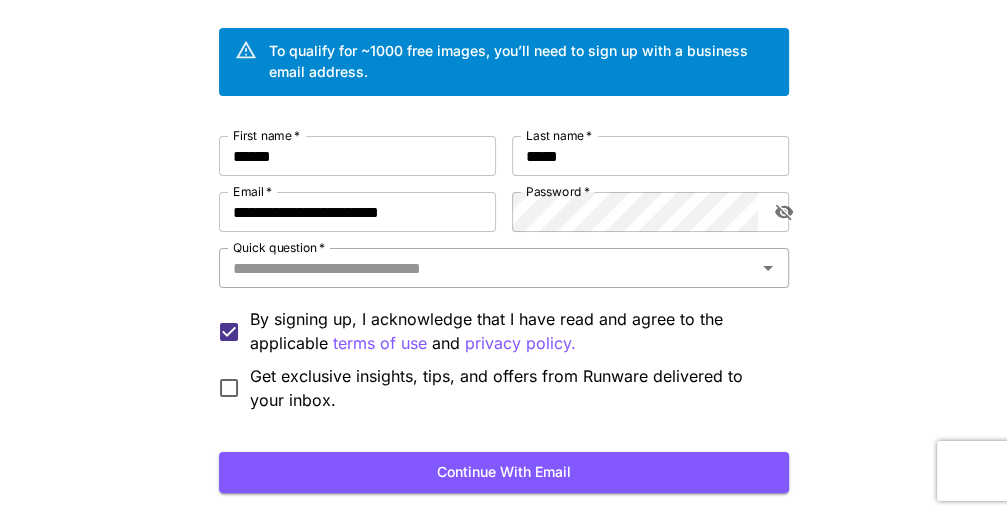 click on "Quick question   *" at bounding box center [487, 268] 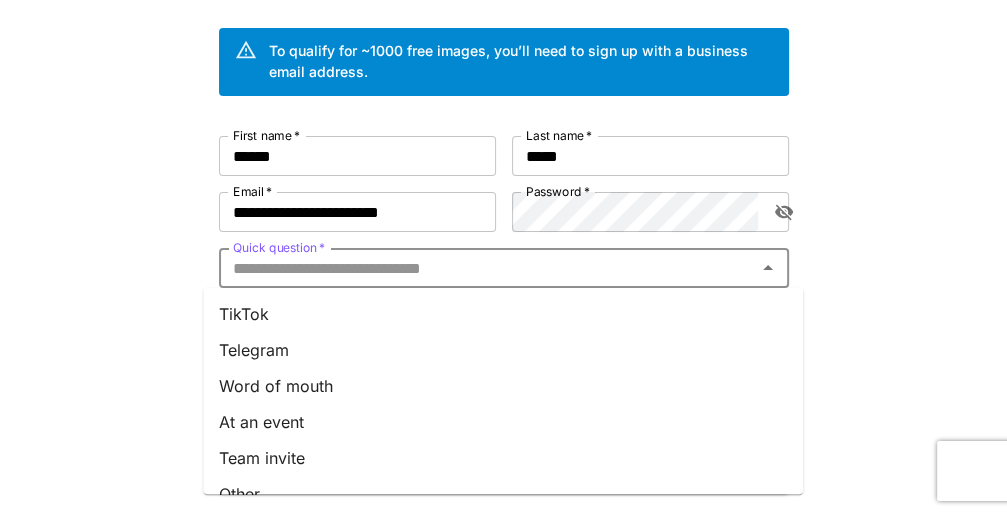 scroll, scrollTop: 350, scrollLeft: 0, axis: vertical 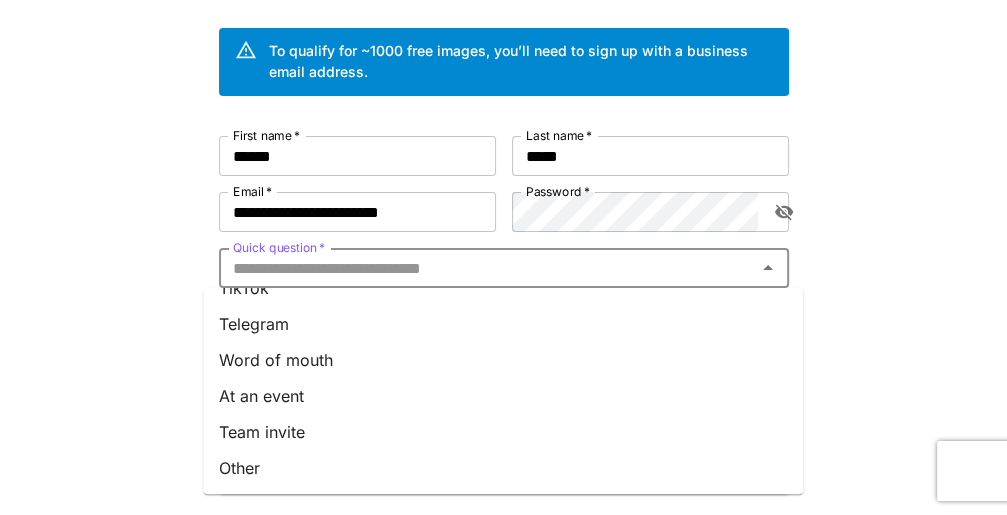 click on "Other" at bounding box center [503, 468] 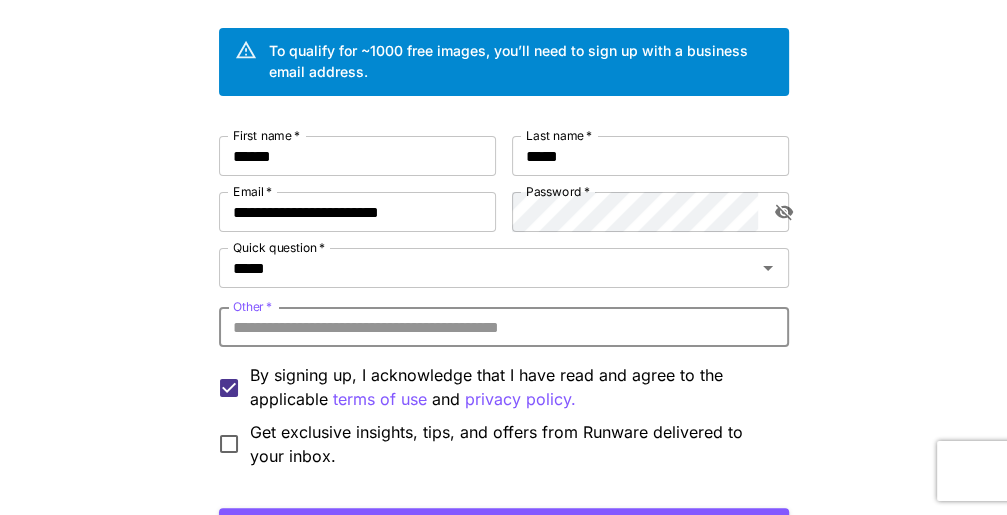 click on "Other   *" at bounding box center [504, 327] 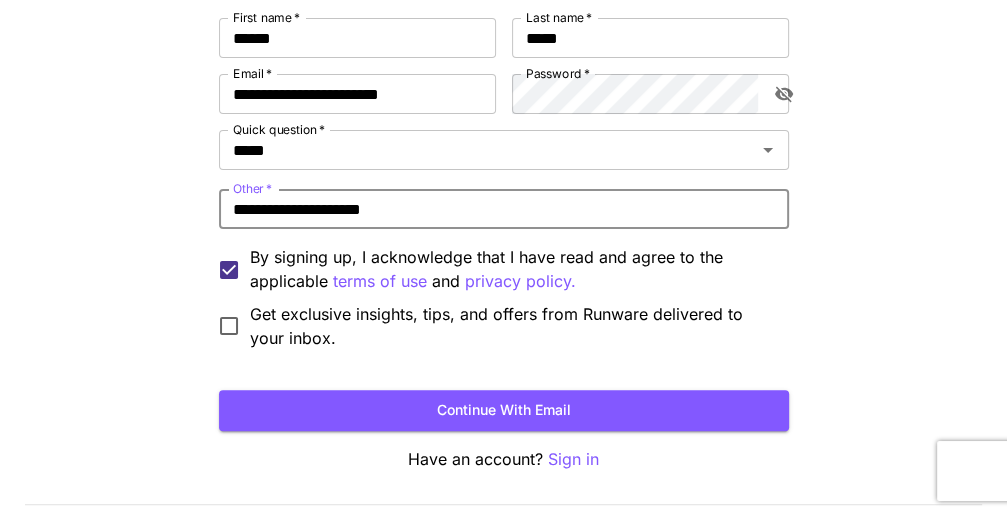 scroll, scrollTop: 260, scrollLeft: 0, axis: vertical 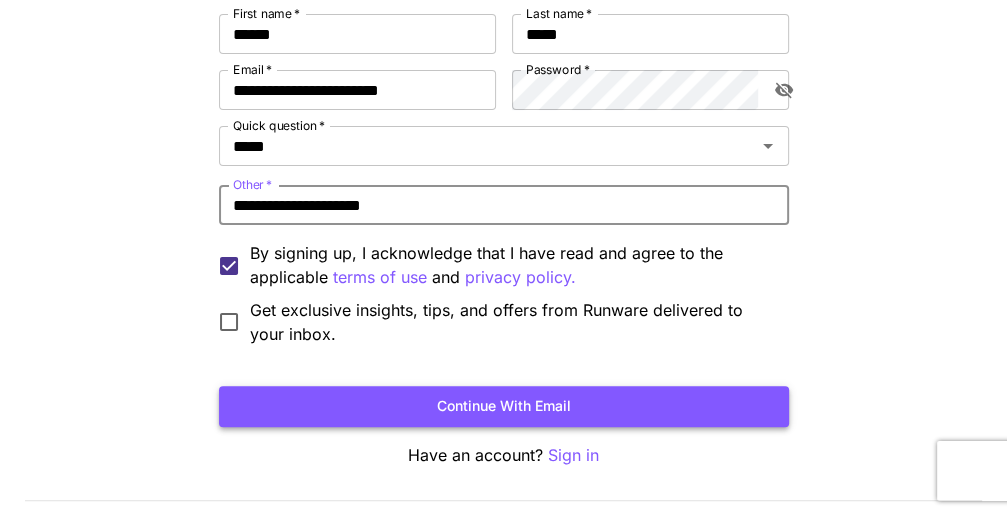 type on "**********" 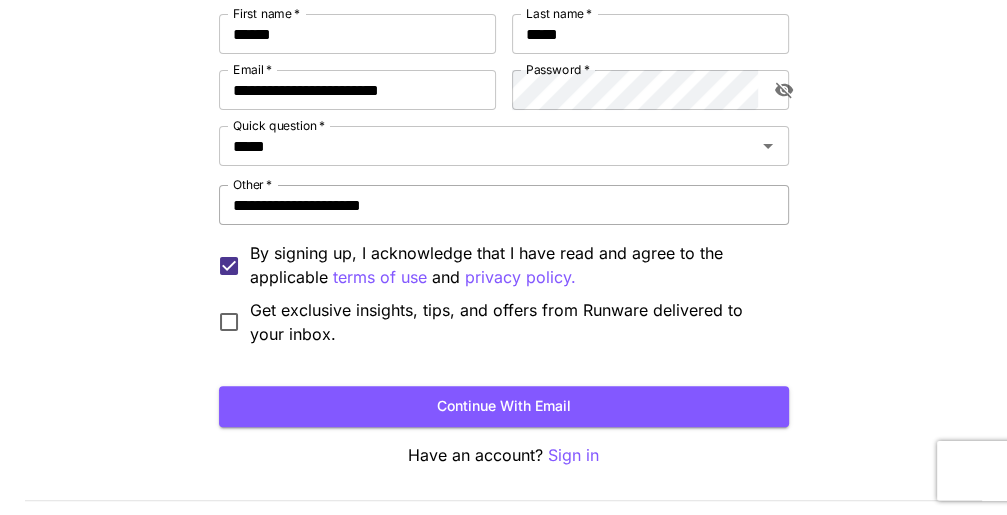 scroll, scrollTop: 0, scrollLeft: 0, axis: both 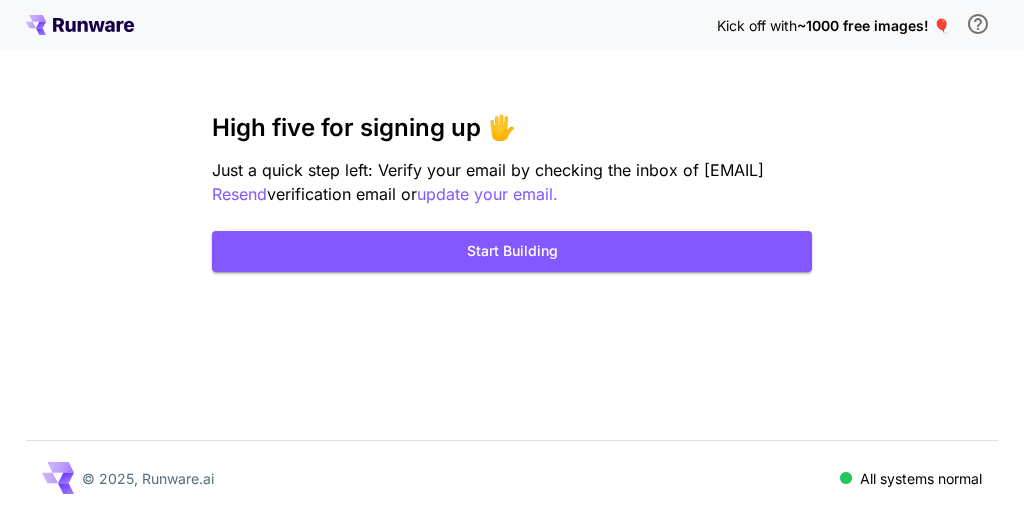 click on "High five for signing up 🖐️ Just a quick step left: Verify your email by checking the inbox of [EMAIL] Resend verification email or update your email. Start Building" at bounding box center [512, 193] 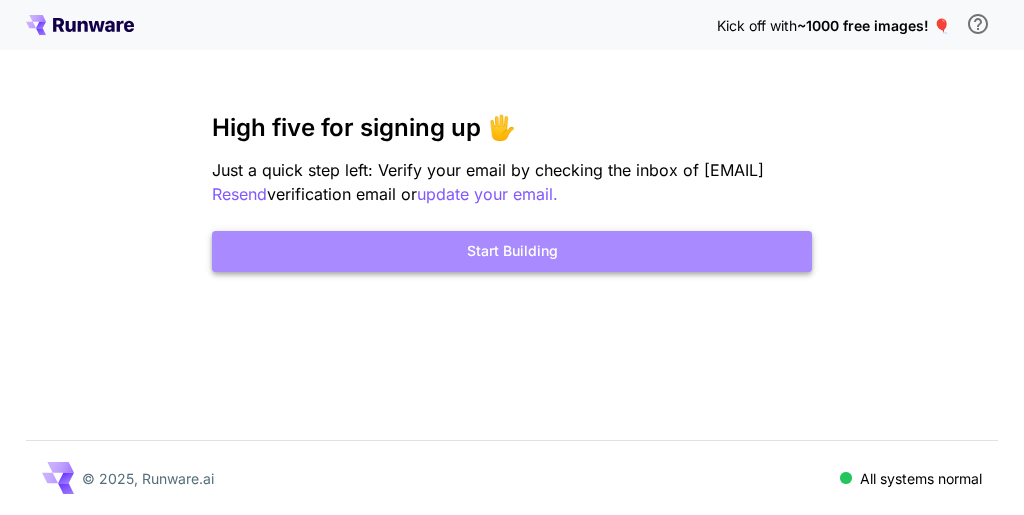 click on "Start Building" at bounding box center [512, 251] 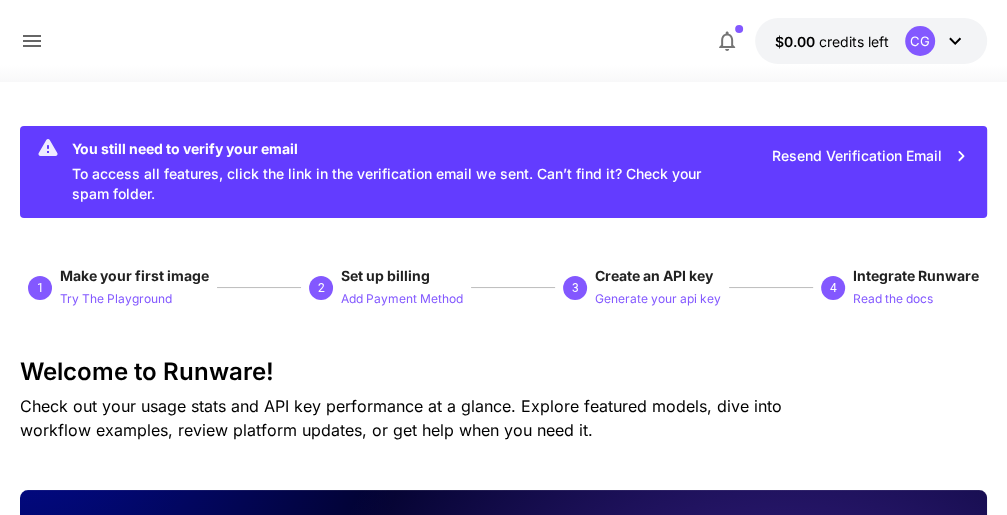 click 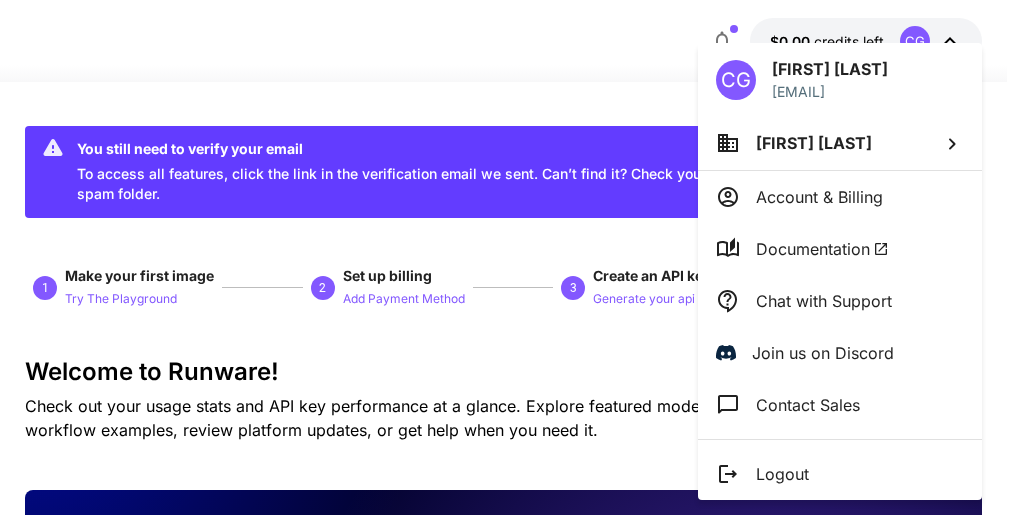 click at bounding box center [512, 257] 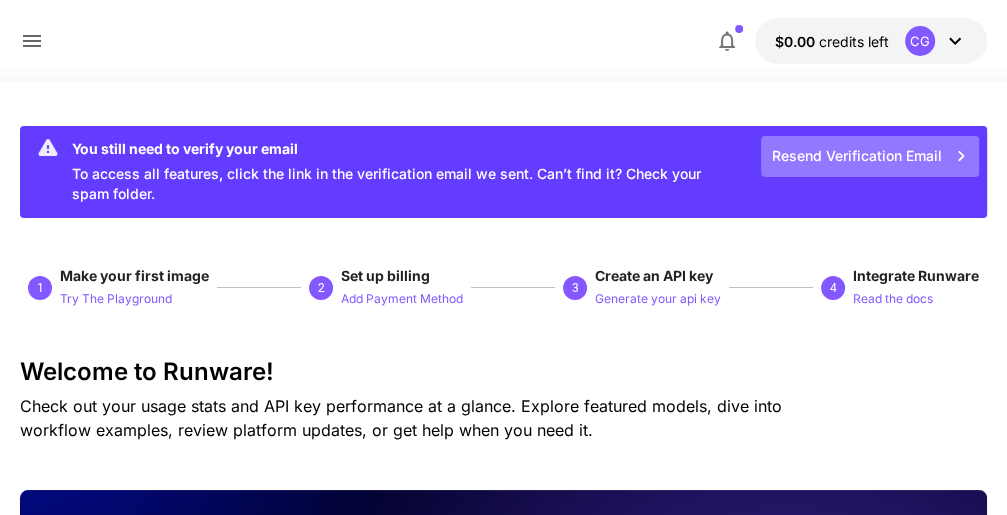 click on "Resend Verification Email" at bounding box center [870, 156] 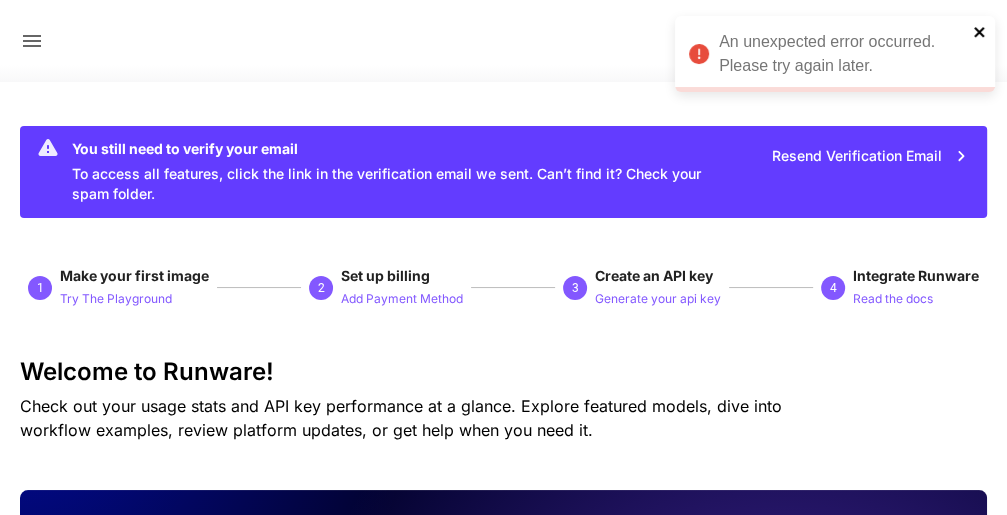 click 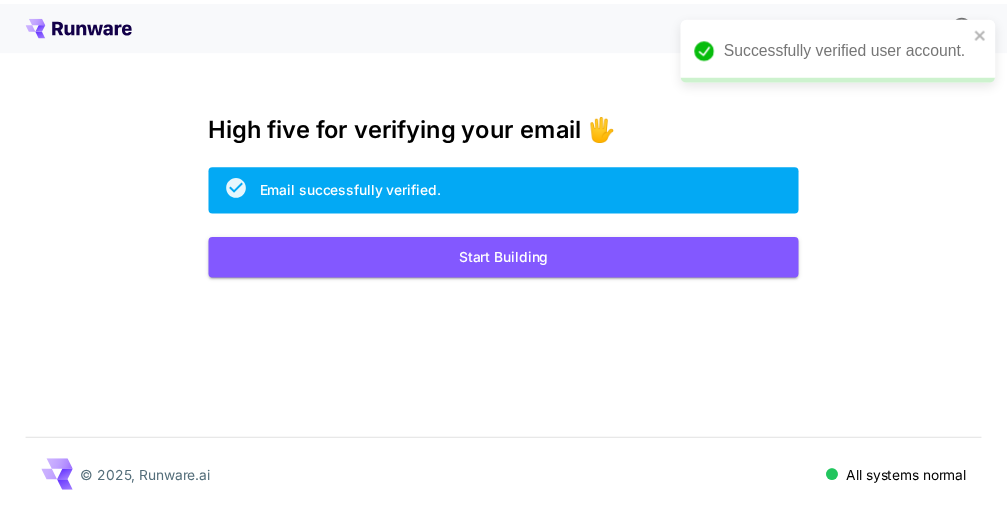 scroll, scrollTop: 0, scrollLeft: 0, axis: both 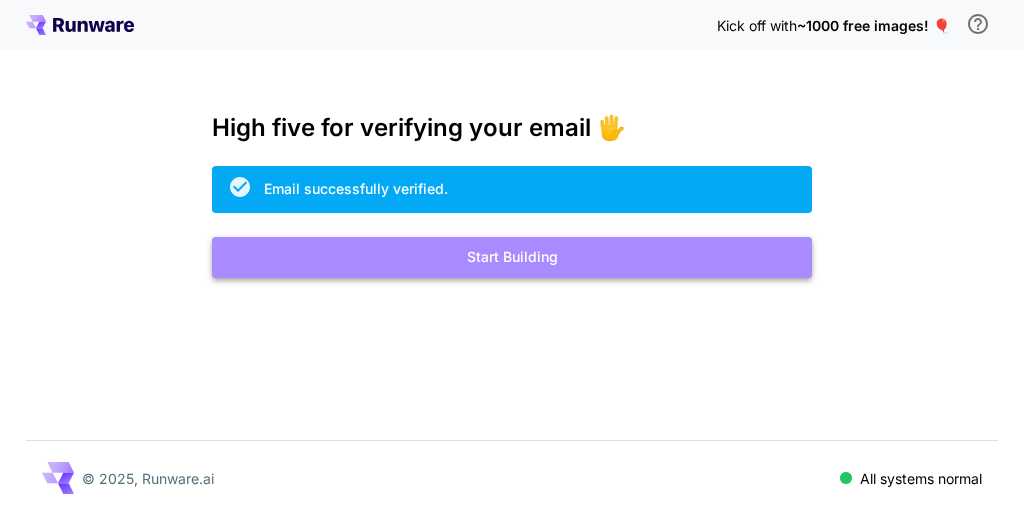 click on "Start Building" at bounding box center (512, 257) 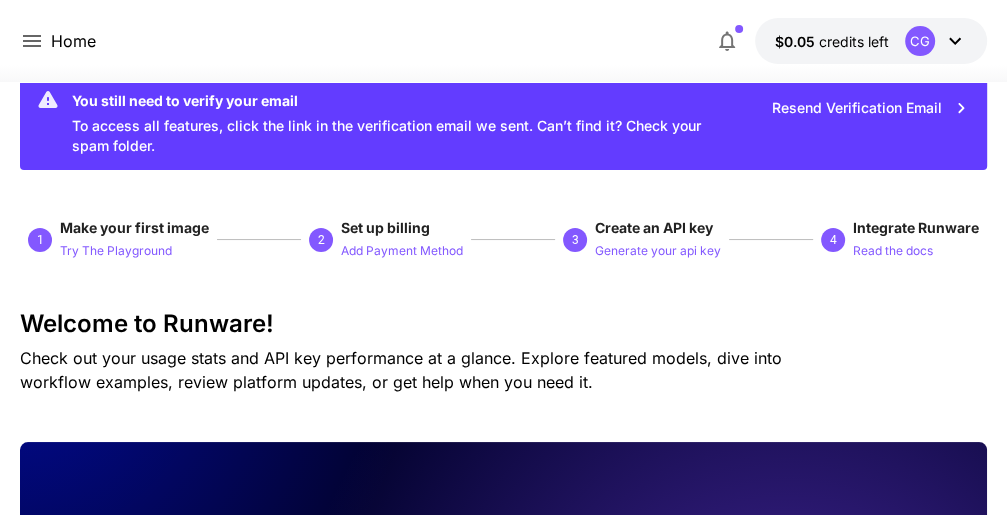 scroll, scrollTop: 49, scrollLeft: 0, axis: vertical 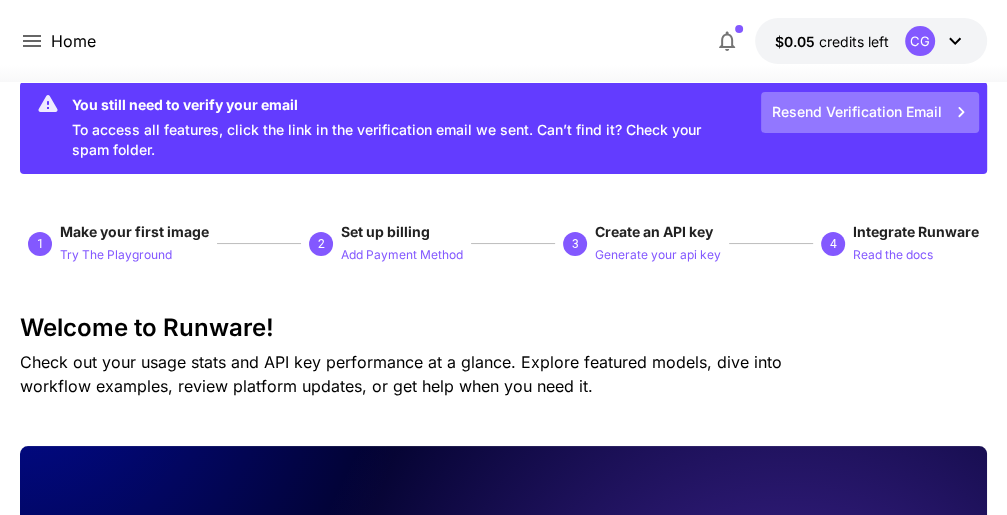 click on "Resend Verification Email" at bounding box center (870, 112) 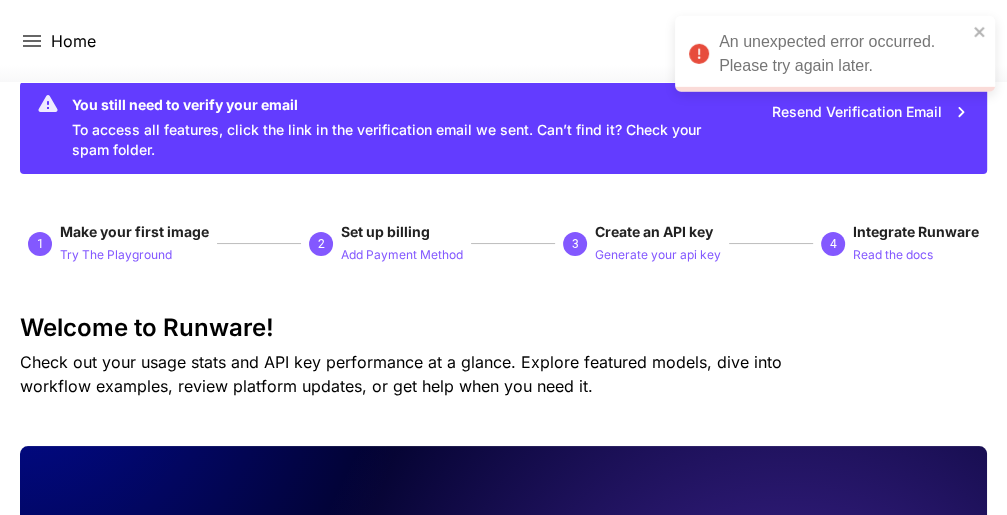 click on "An unexpected error occurred. Please try again later." at bounding box center [835, 54] 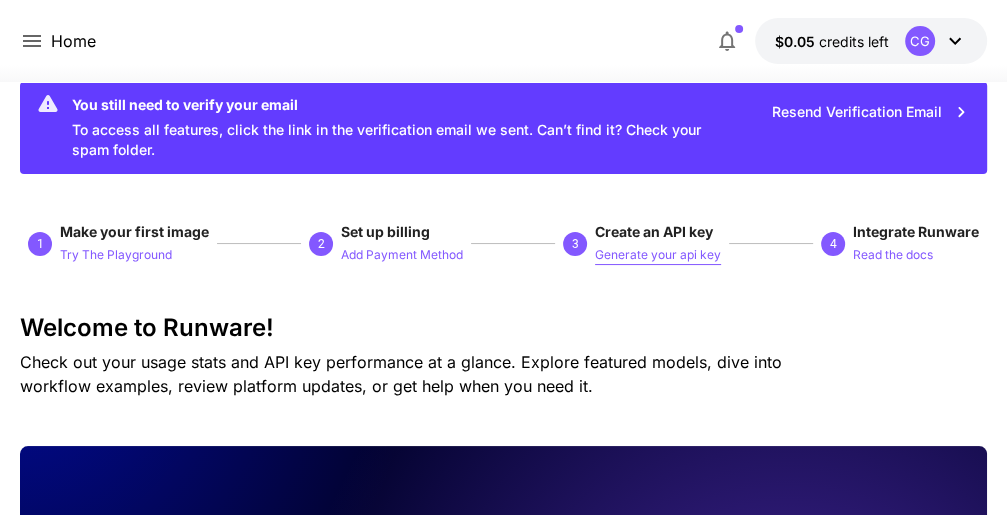 click on "Generate your api key" at bounding box center [658, 255] 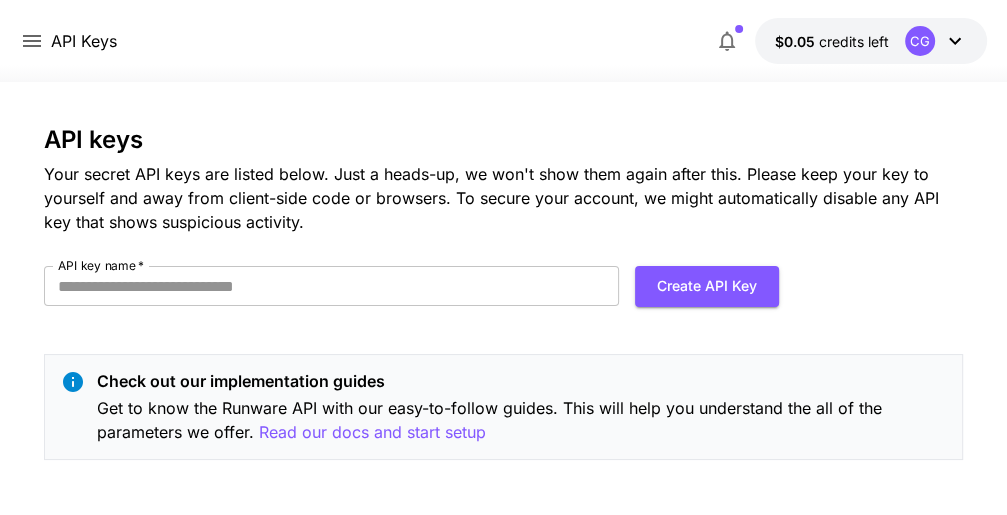 scroll, scrollTop: 4, scrollLeft: 0, axis: vertical 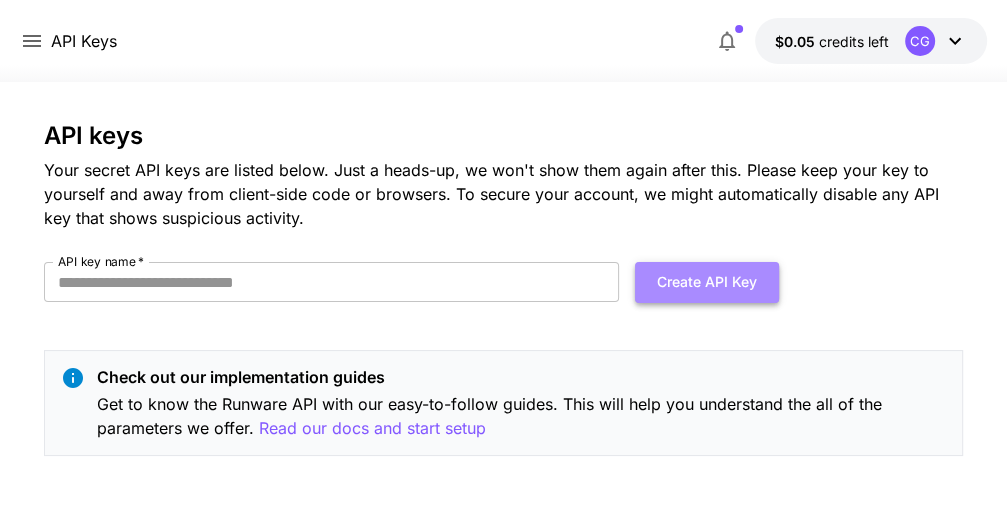 click on "Create API Key" at bounding box center (707, 282) 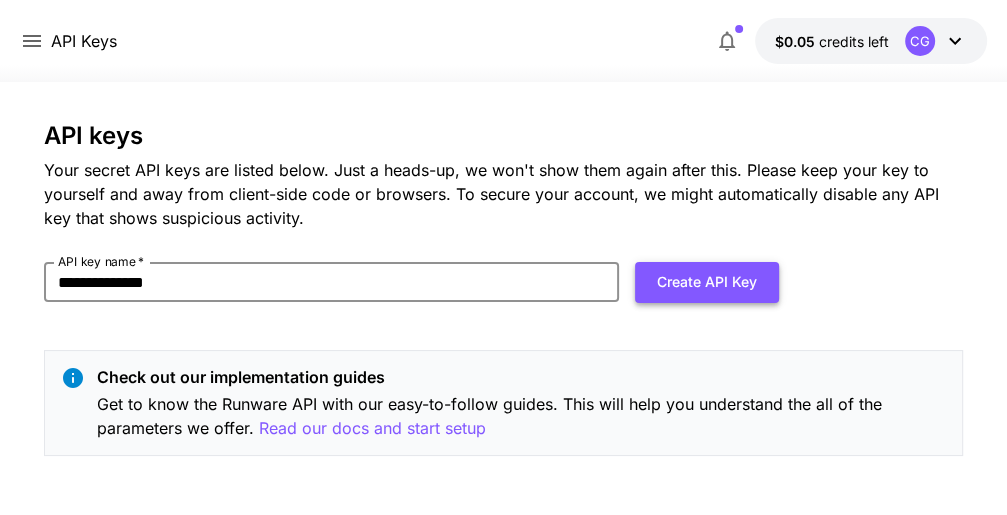 type on "**********" 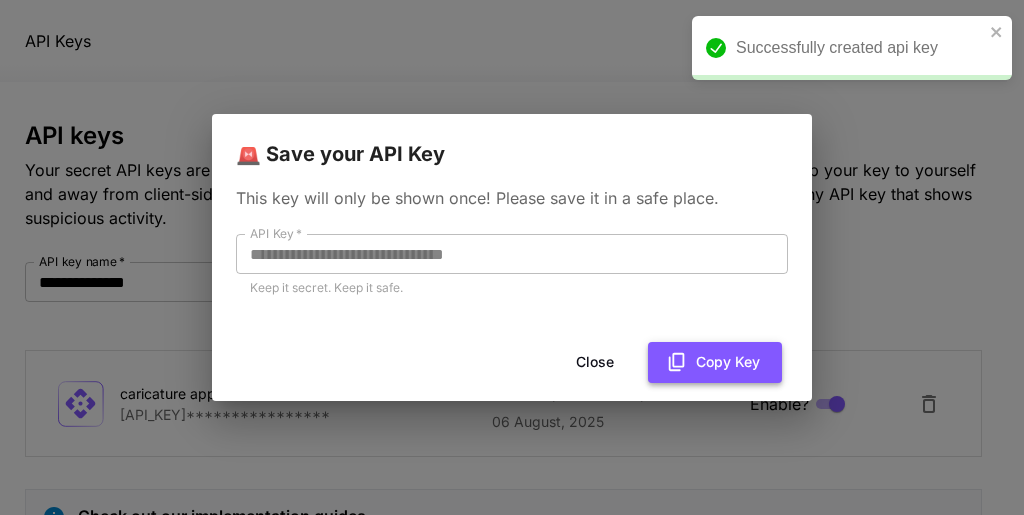 click on "Copy Key" at bounding box center [715, 362] 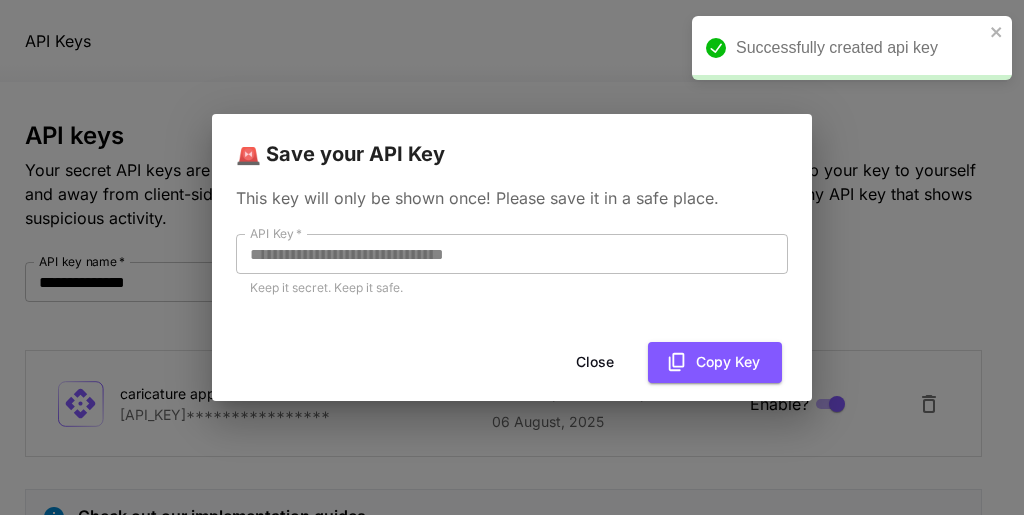 type 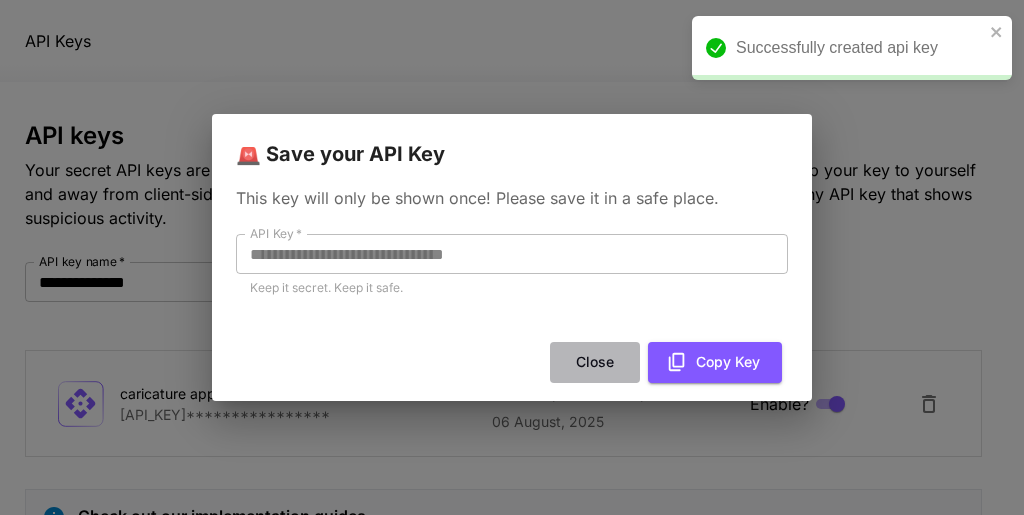 click on "Close" at bounding box center (595, 362) 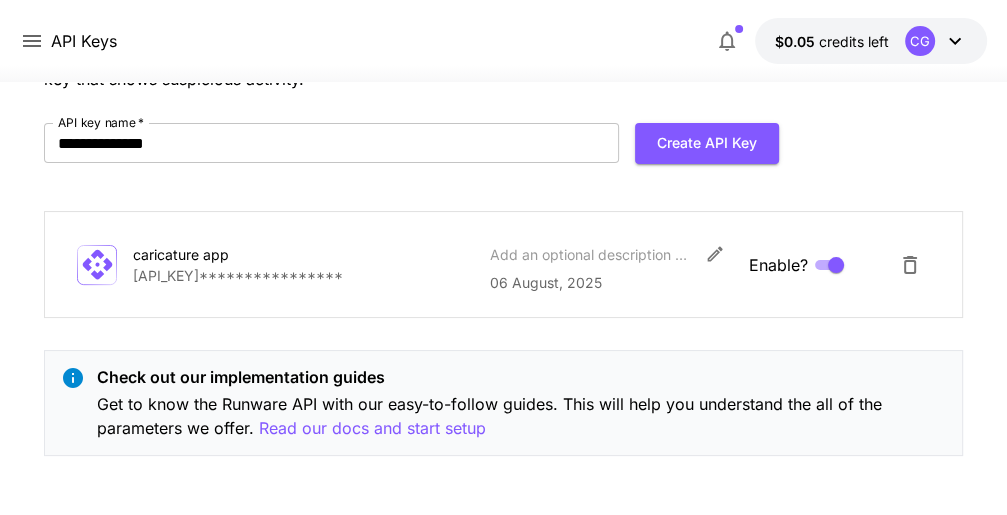 scroll, scrollTop: 0, scrollLeft: 0, axis: both 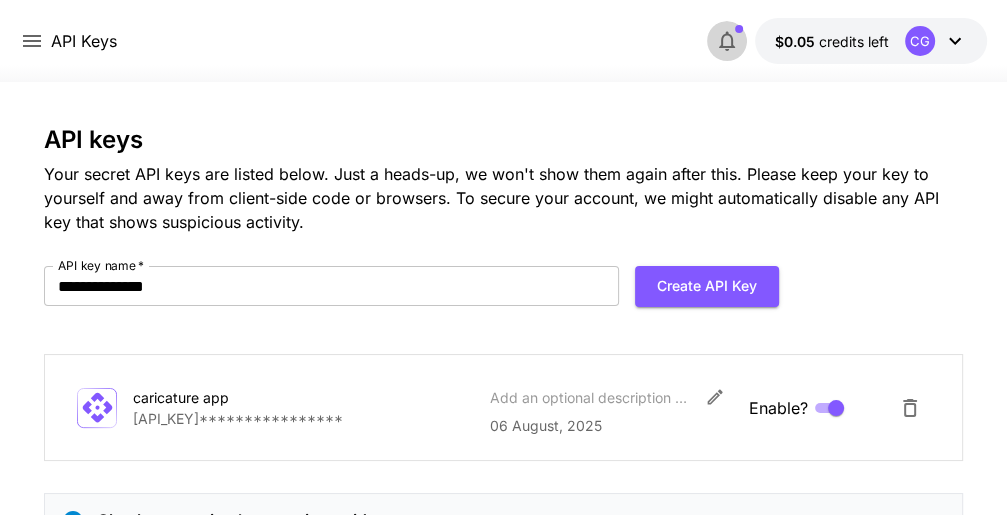 click 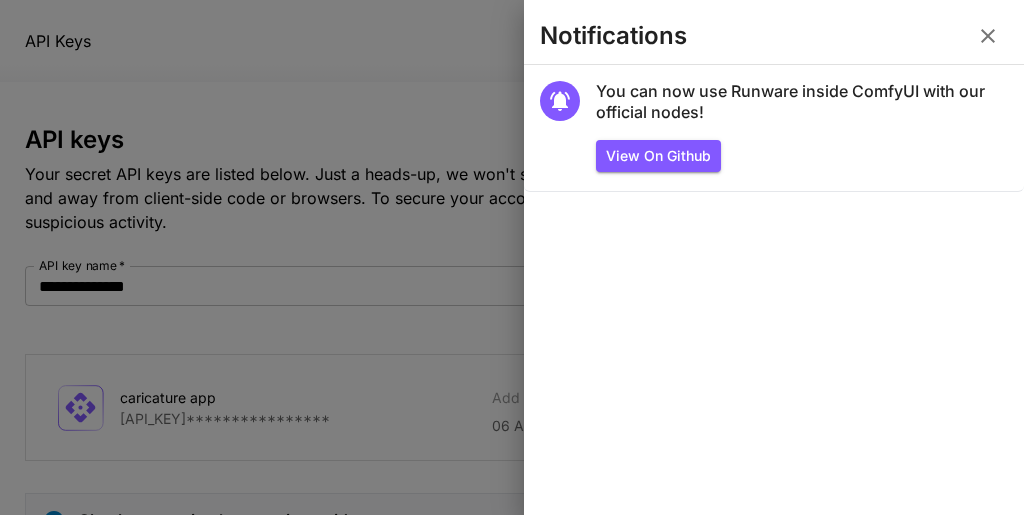 click at bounding box center [512, 257] 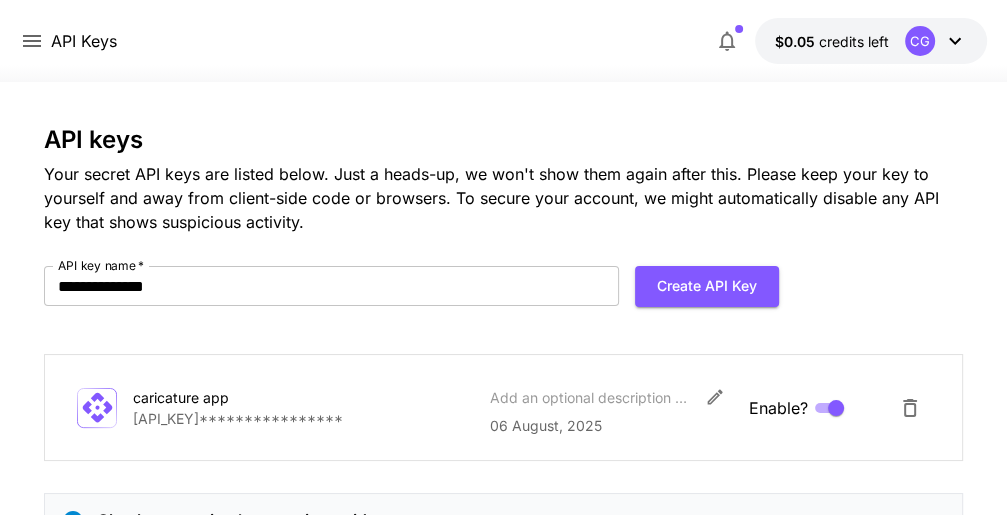 type 